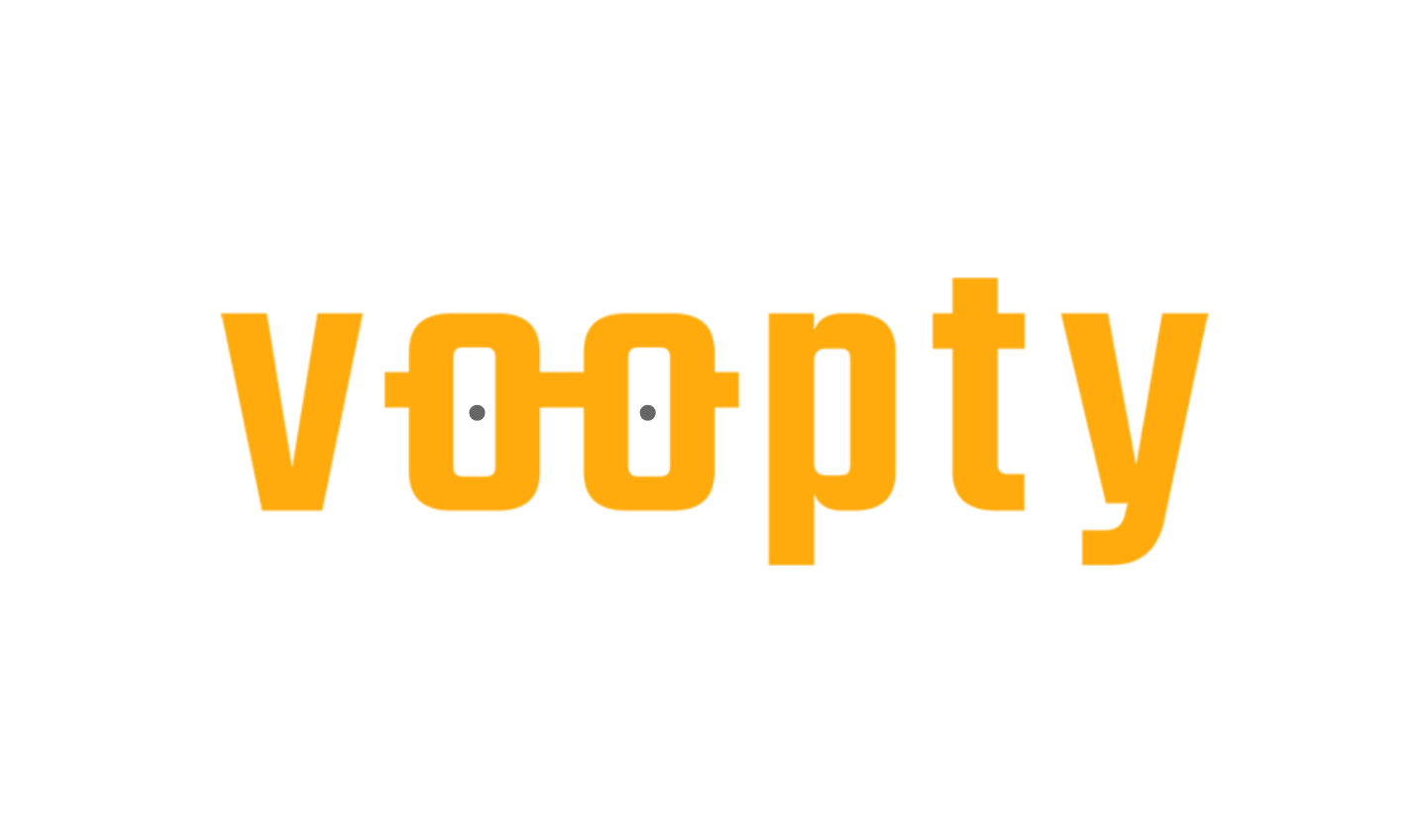 scroll, scrollTop: 0, scrollLeft: 0, axis: both 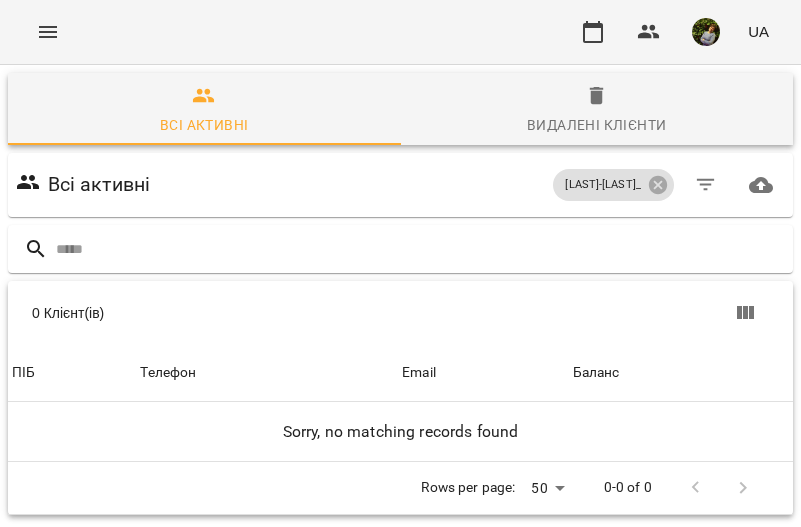 click 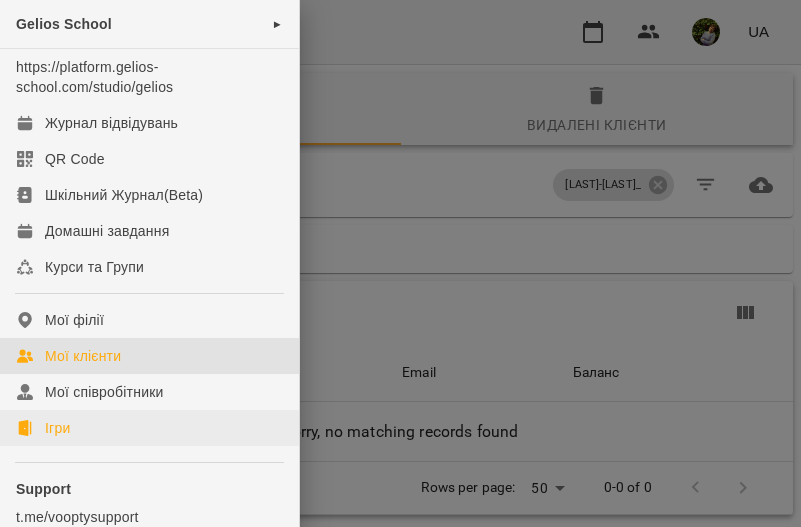 click on "Ігри" at bounding box center (57, 428) 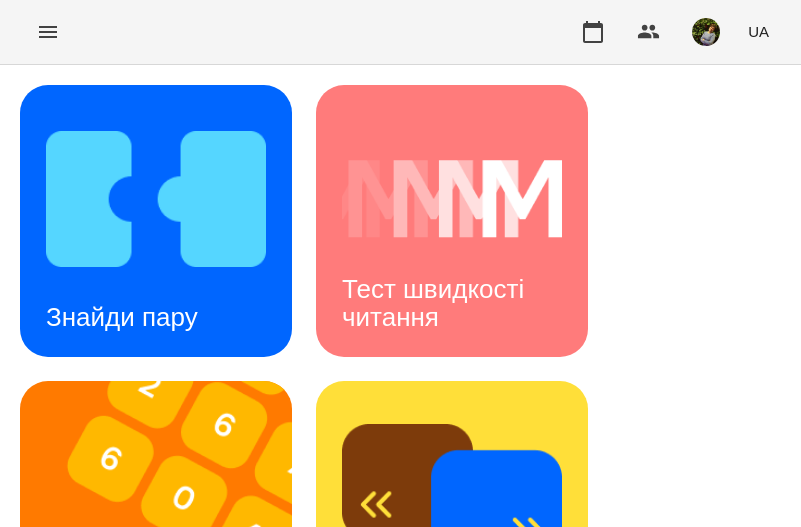 click 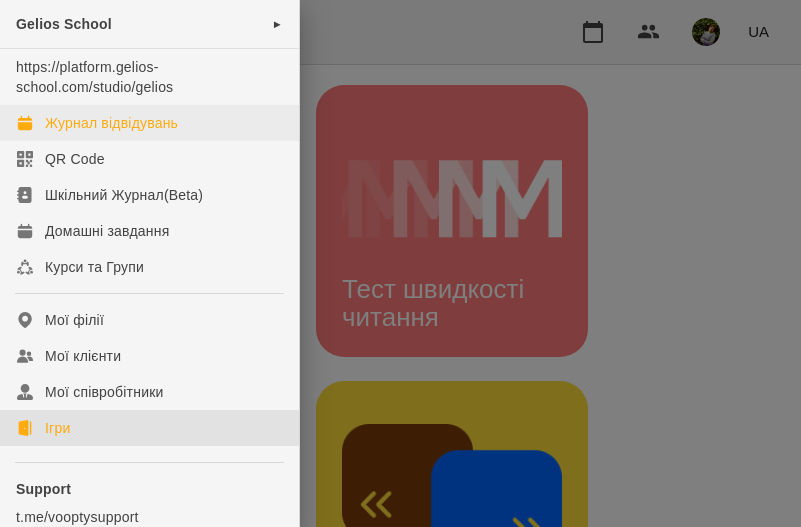 click on "Журнал відвідувань" at bounding box center [111, 123] 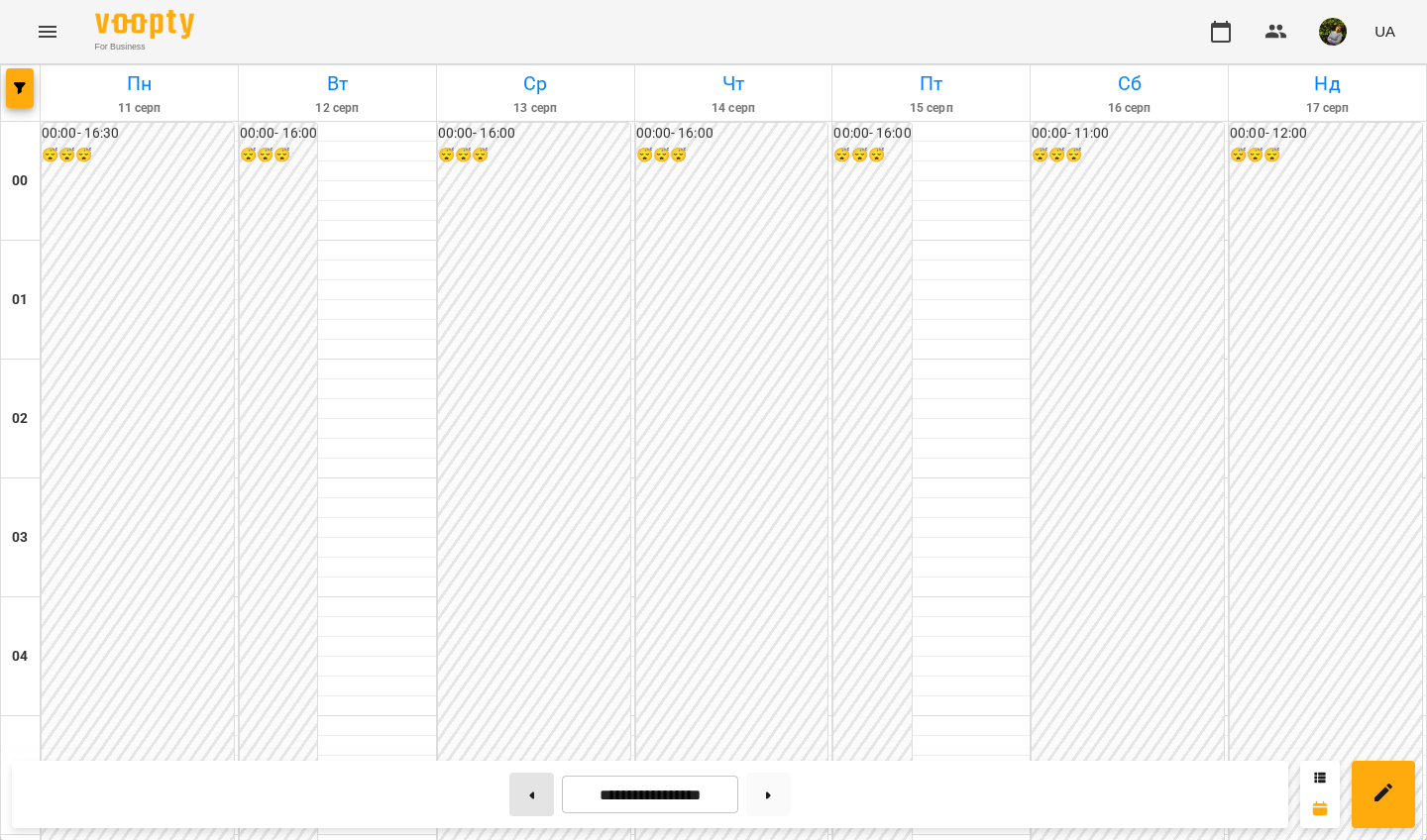 scroll, scrollTop: 2223, scrollLeft: 0, axis: vertical 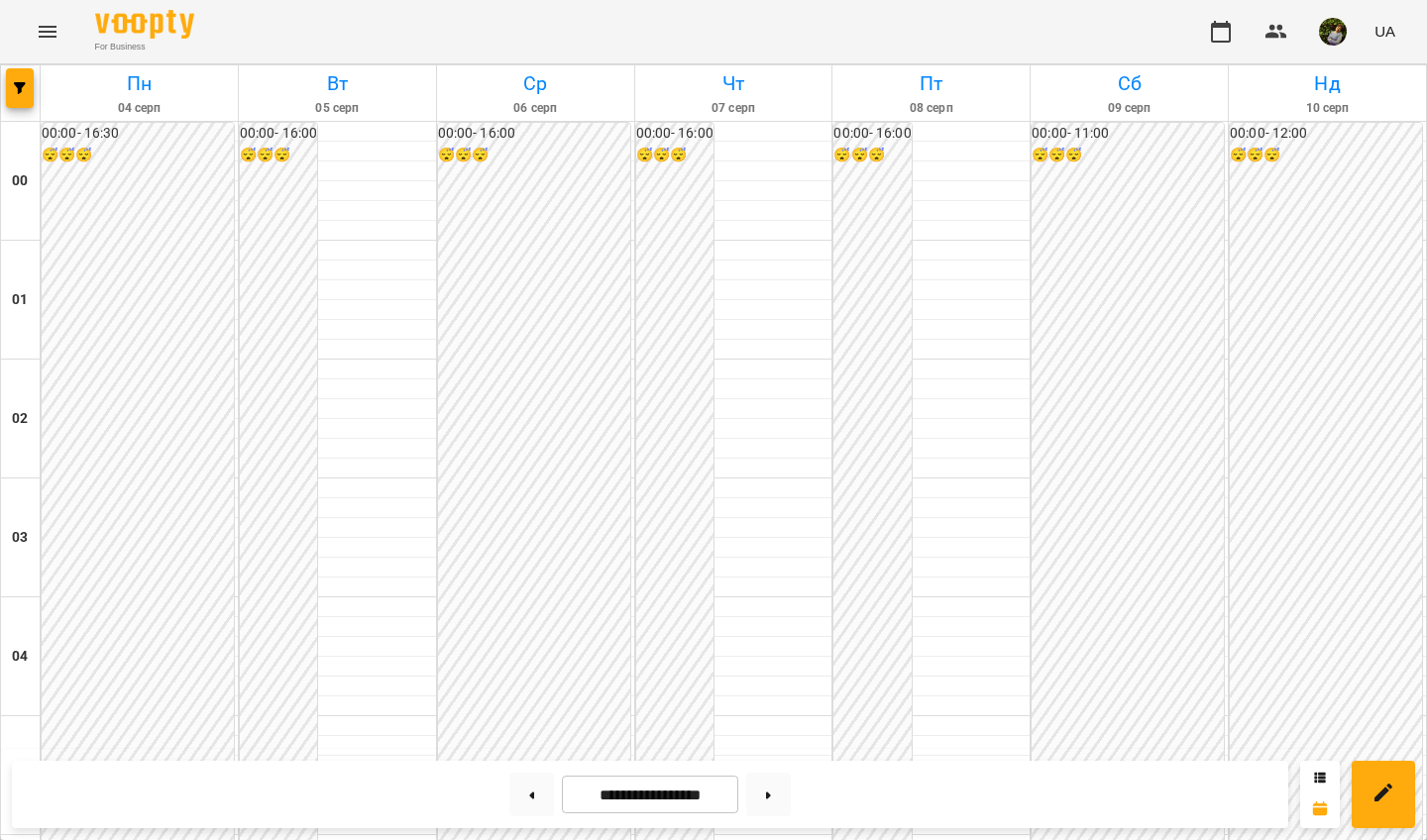 click on "21:15" at bounding box center [931, 2666] 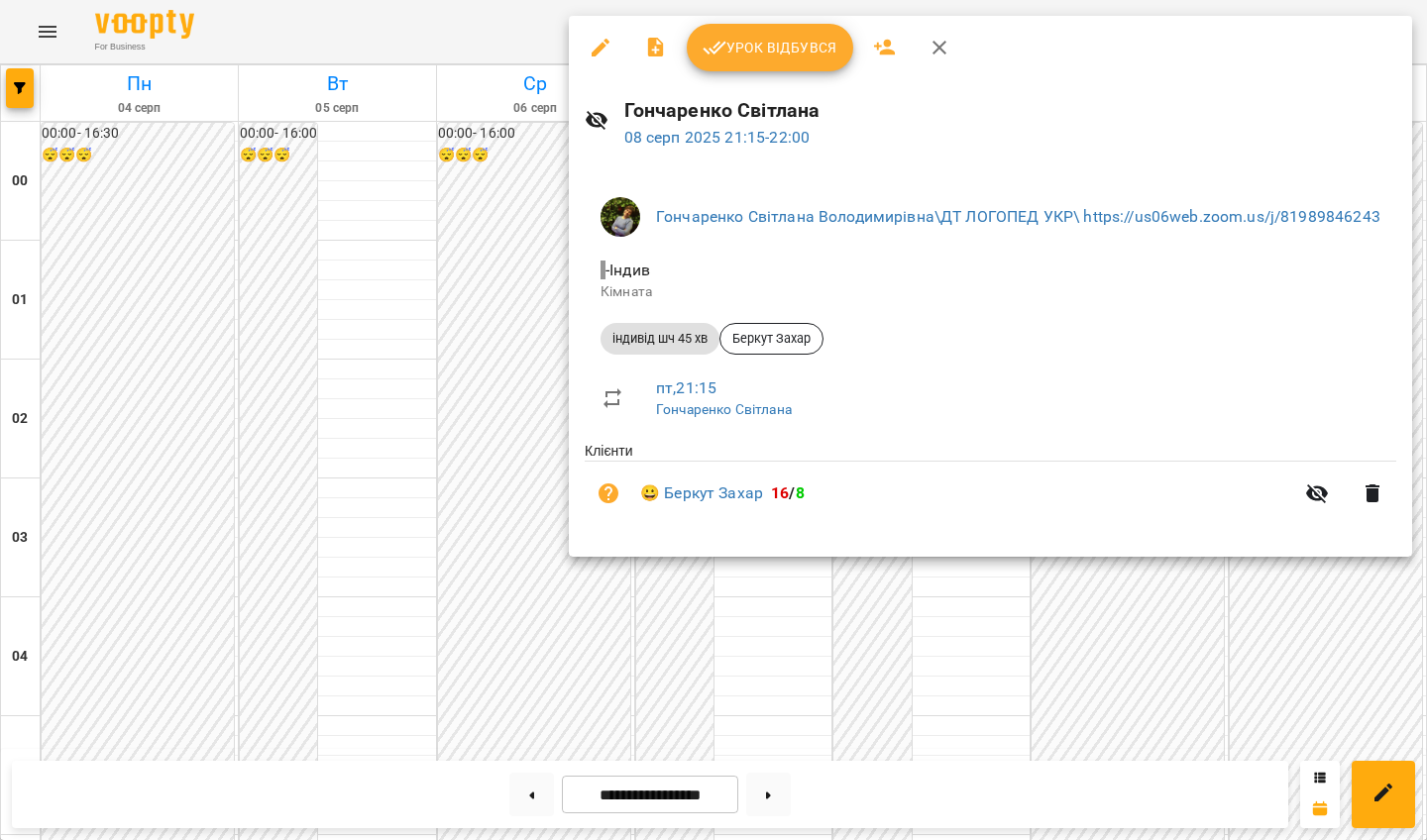 click at bounding box center (714, 420) 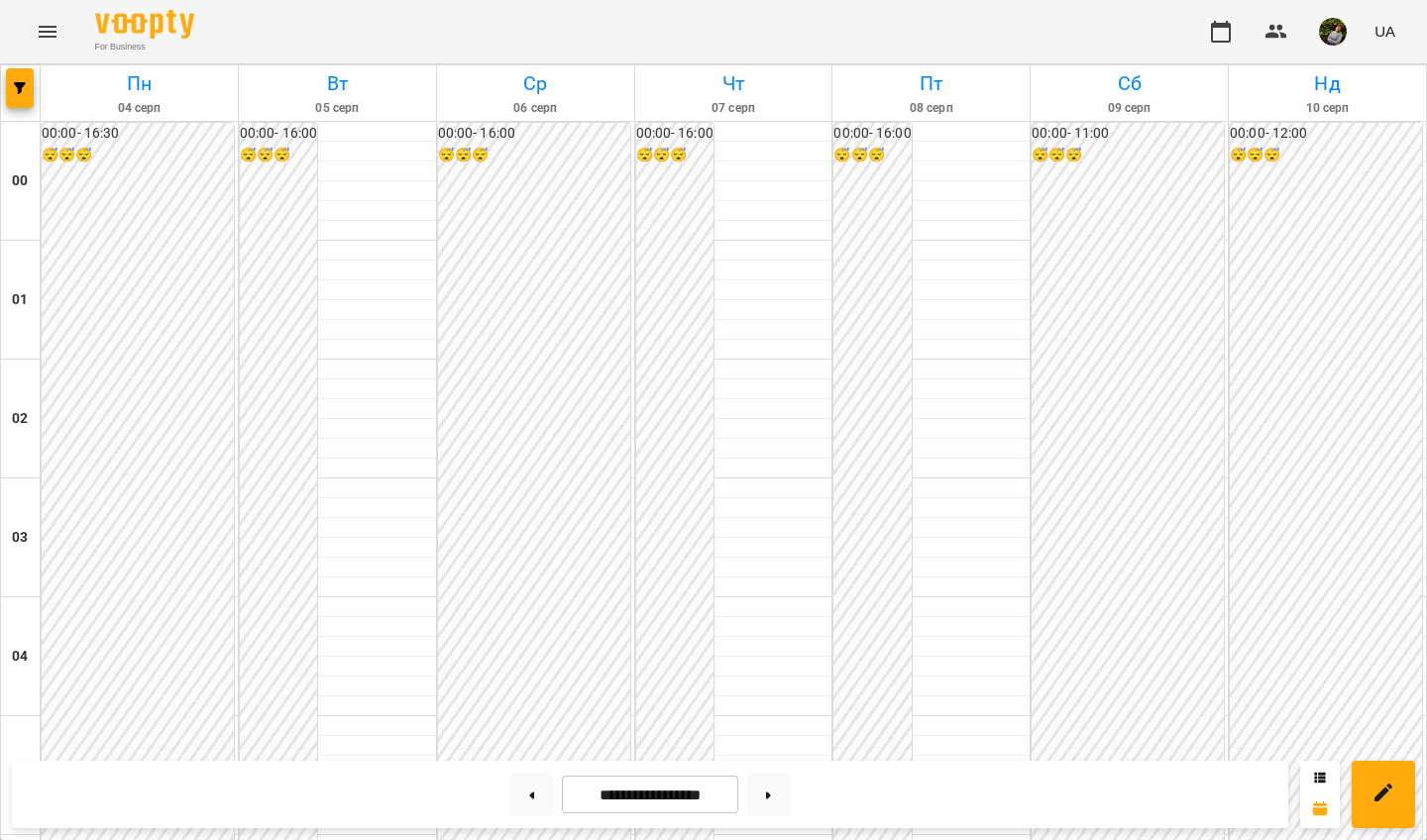 scroll, scrollTop: 0, scrollLeft: 0, axis: both 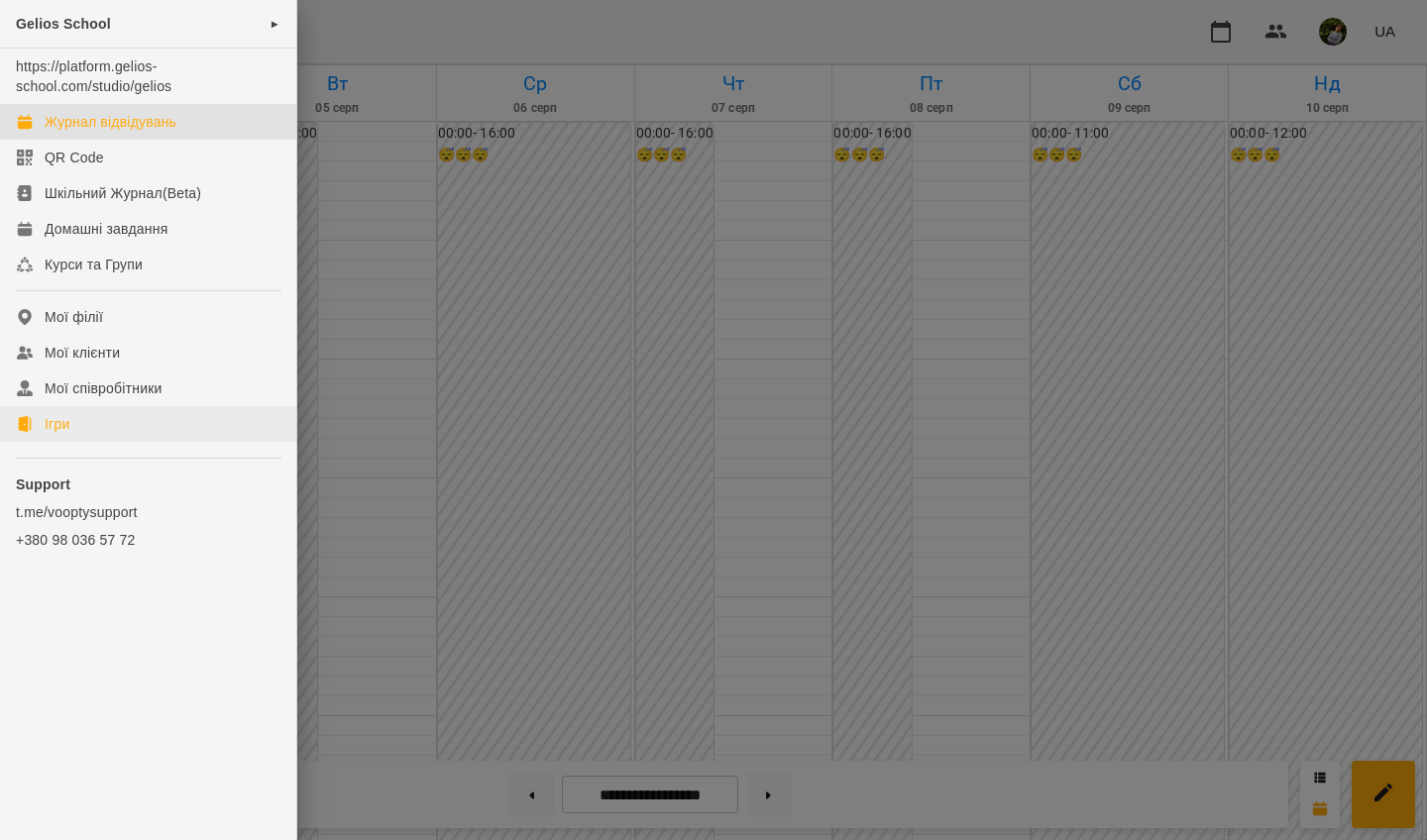click on "Ігри" at bounding box center (56, 424) 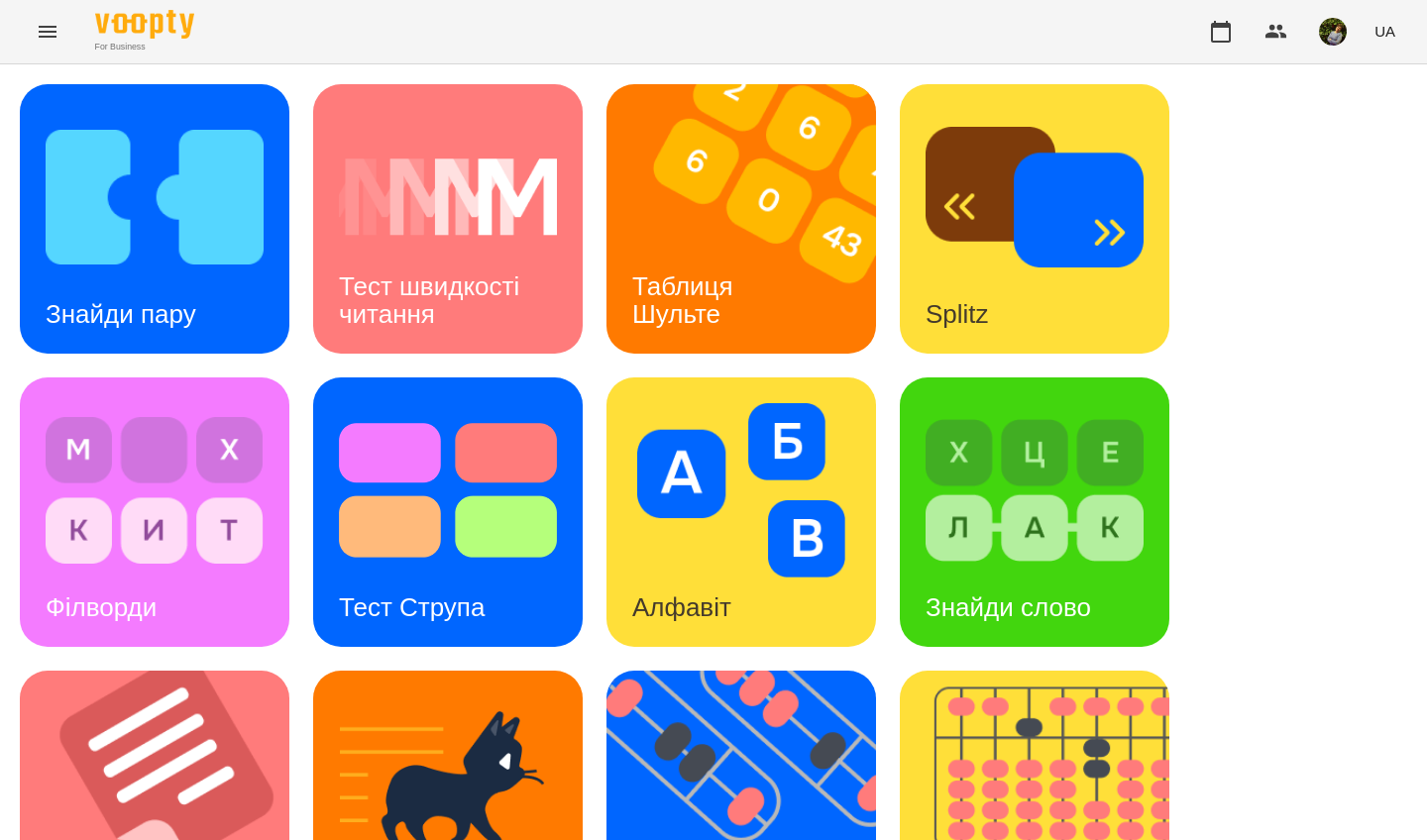 click on "Тест швидкості читання" at bounding box center (432, 299) 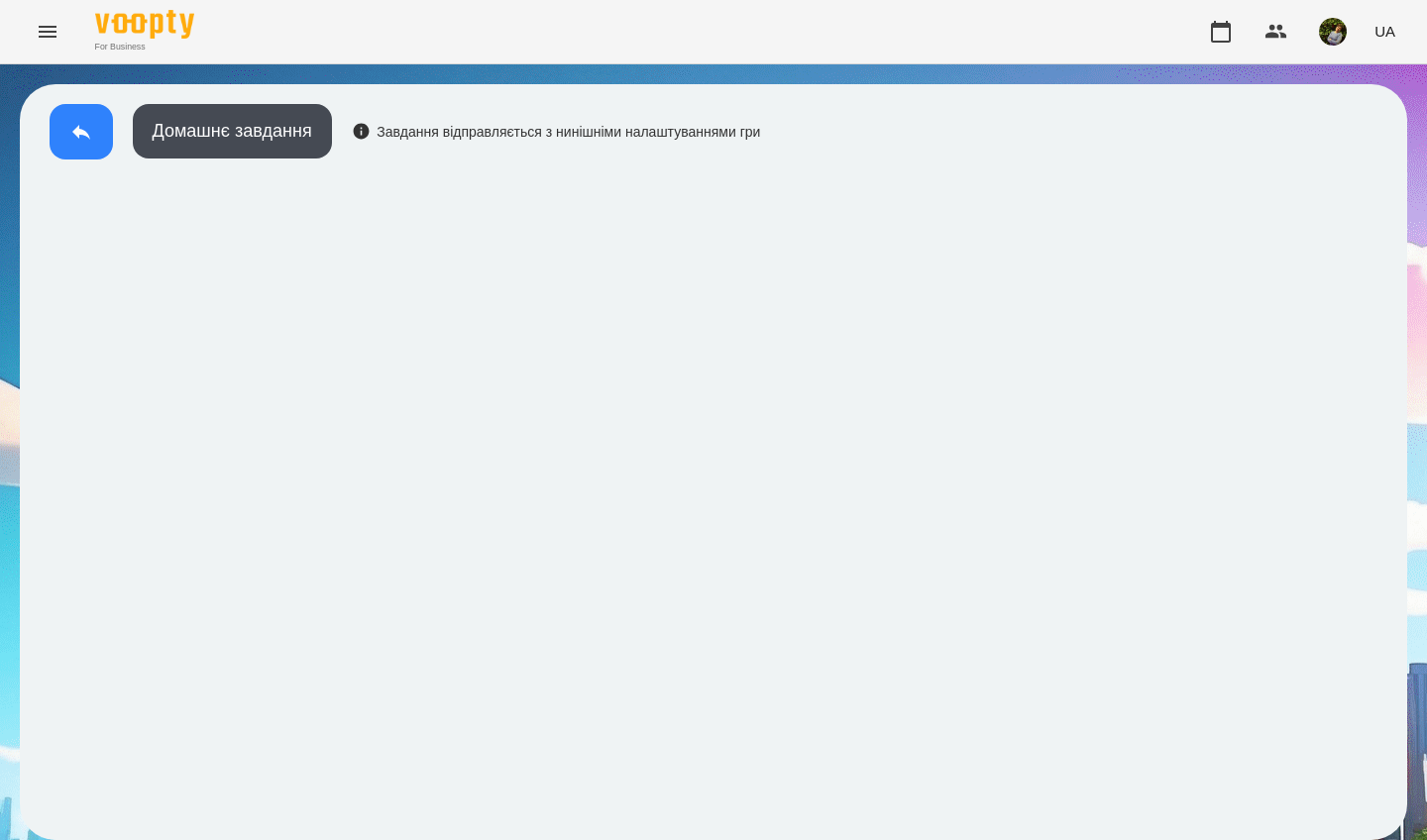 click 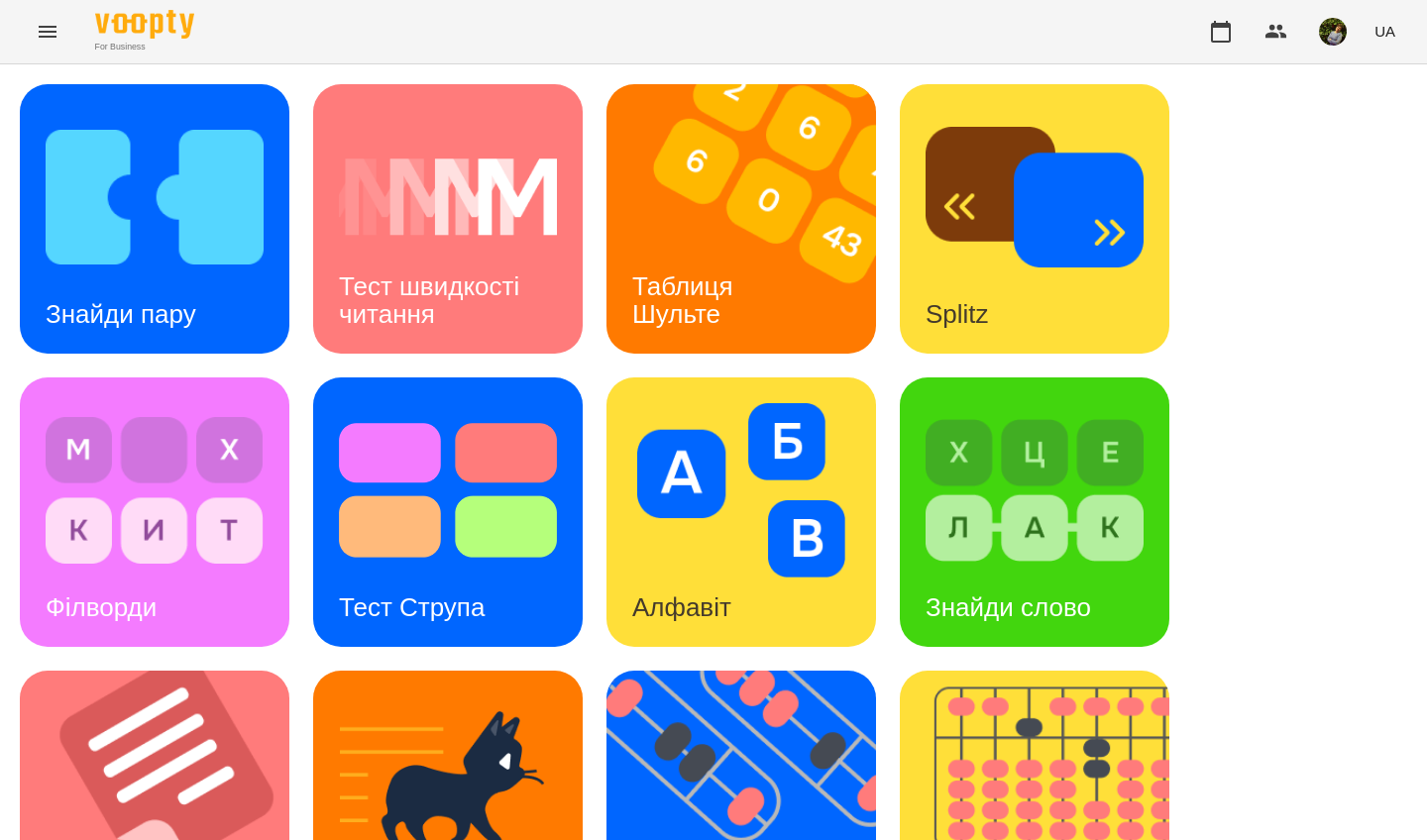 click on "Тест швидкості читання" at bounding box center [448, 300] 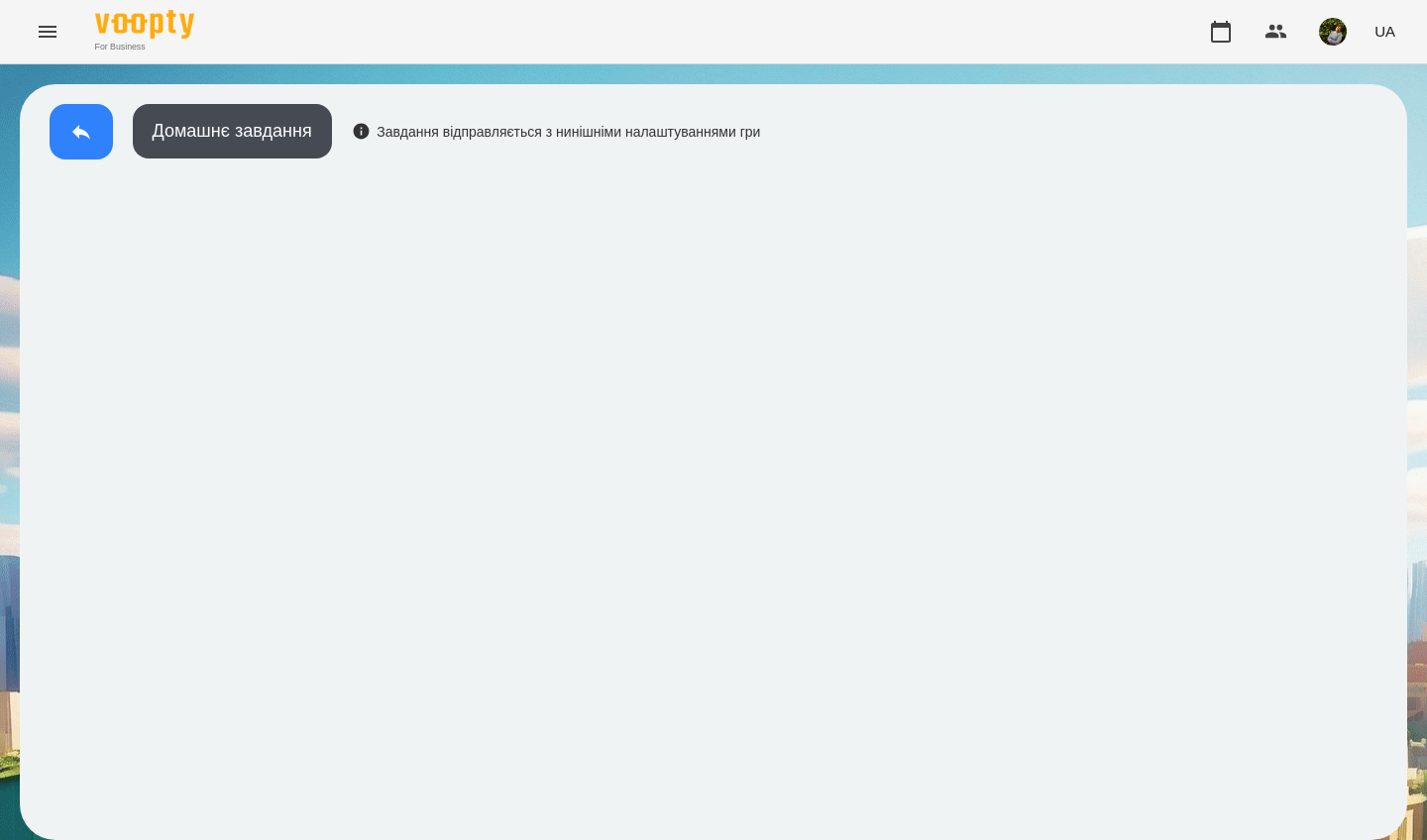 click 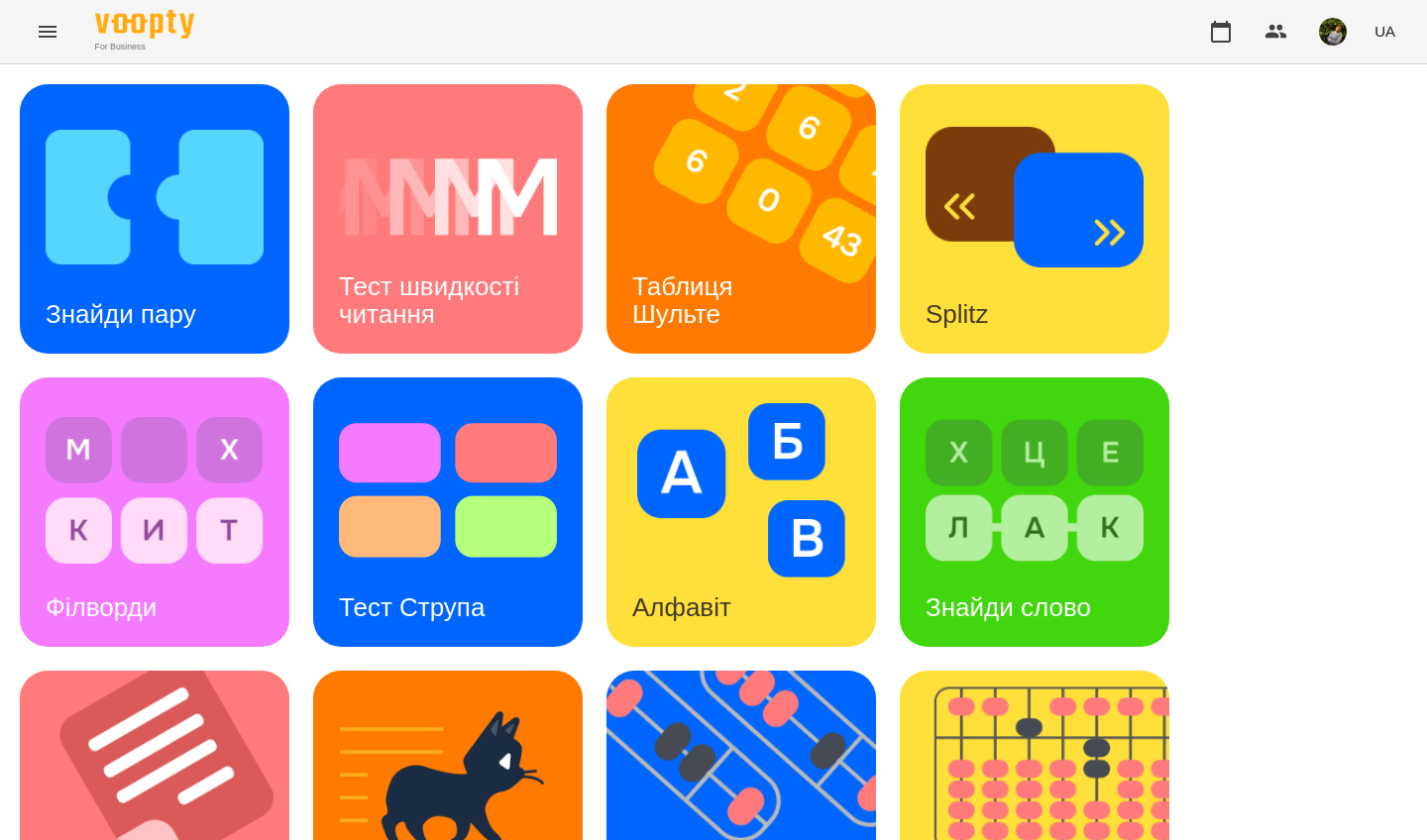 scroll, scrollTop: 576, scrollLeft: 0, axis: vertical 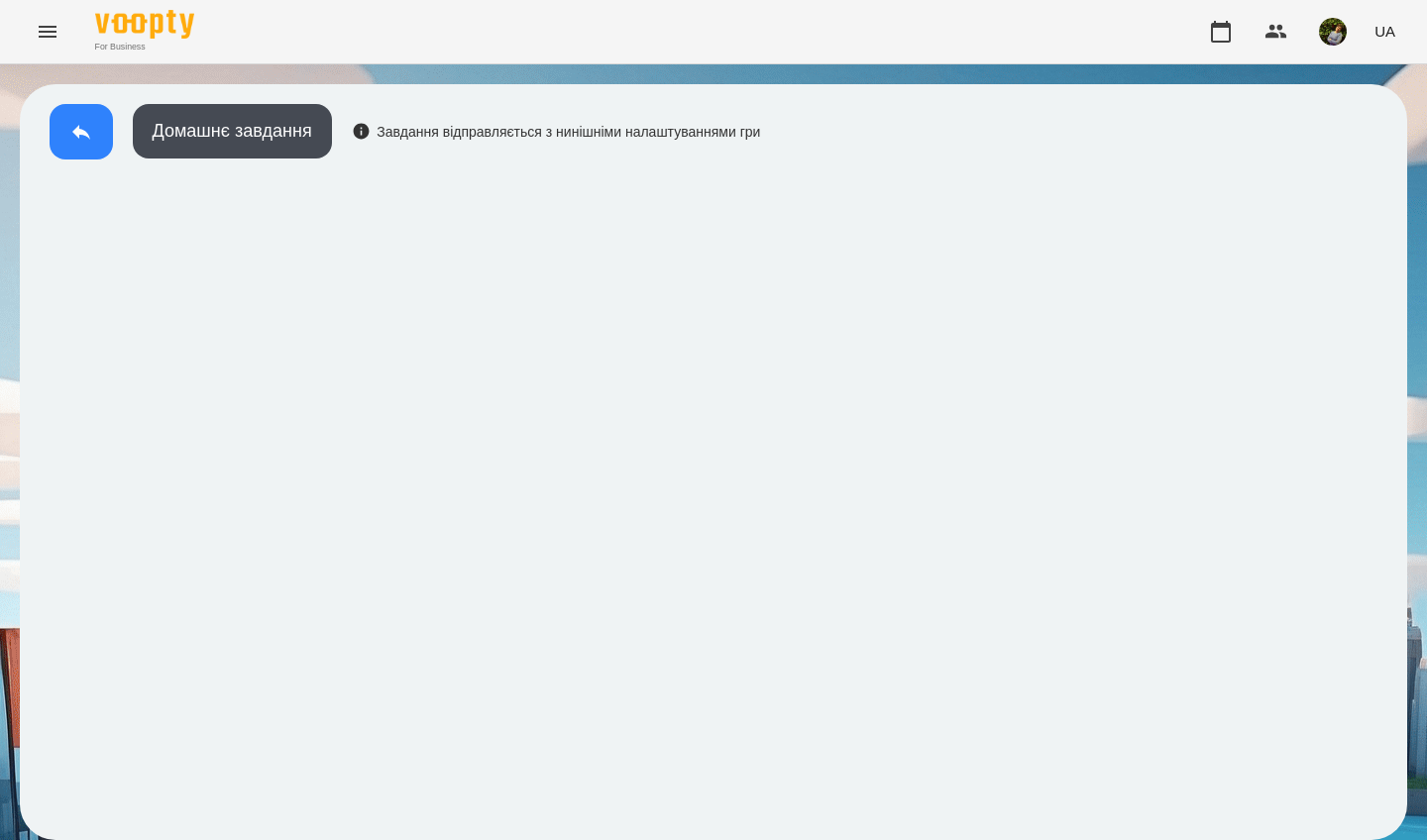 click 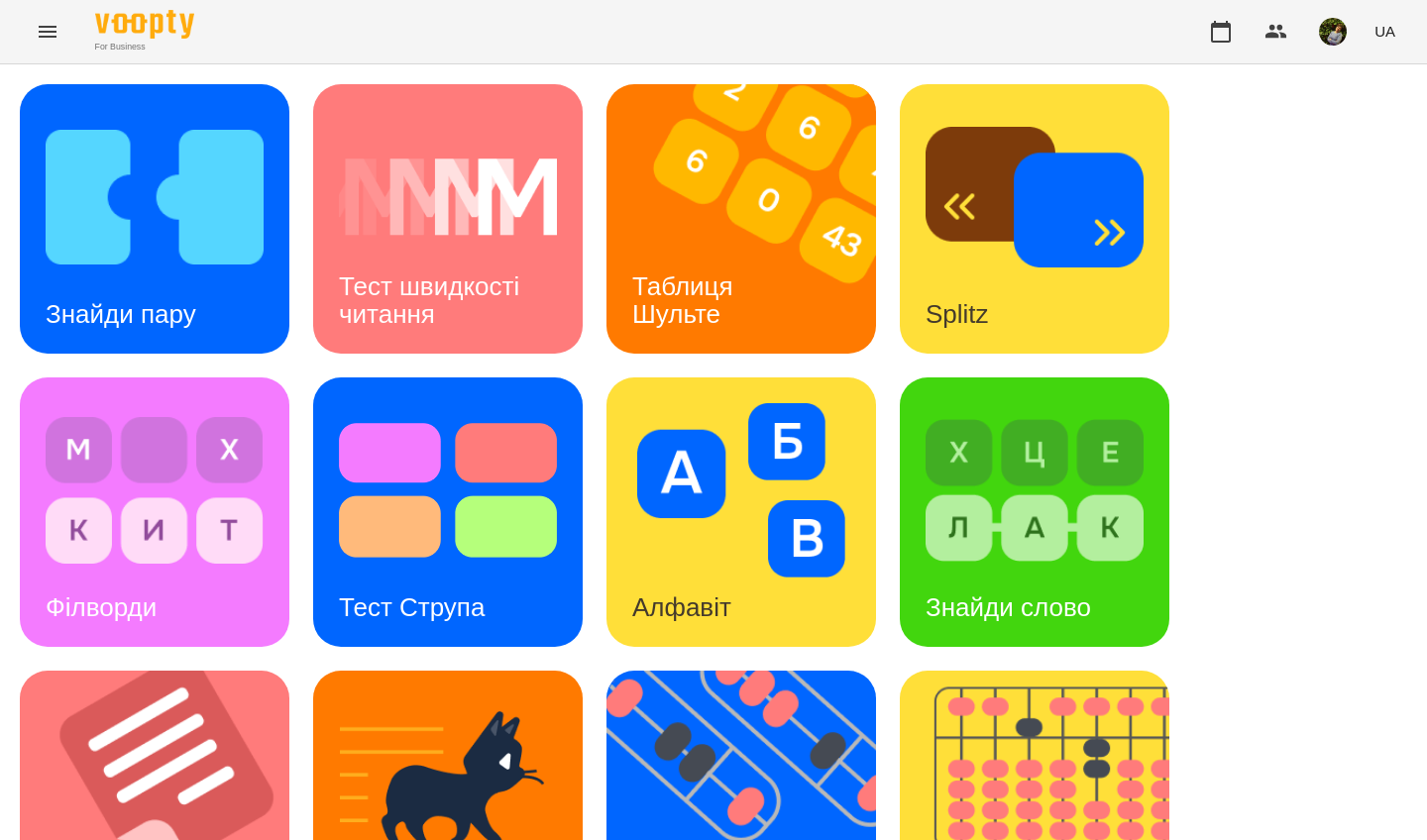 click on "Знайди слово" at bounding box center (1008, 607) 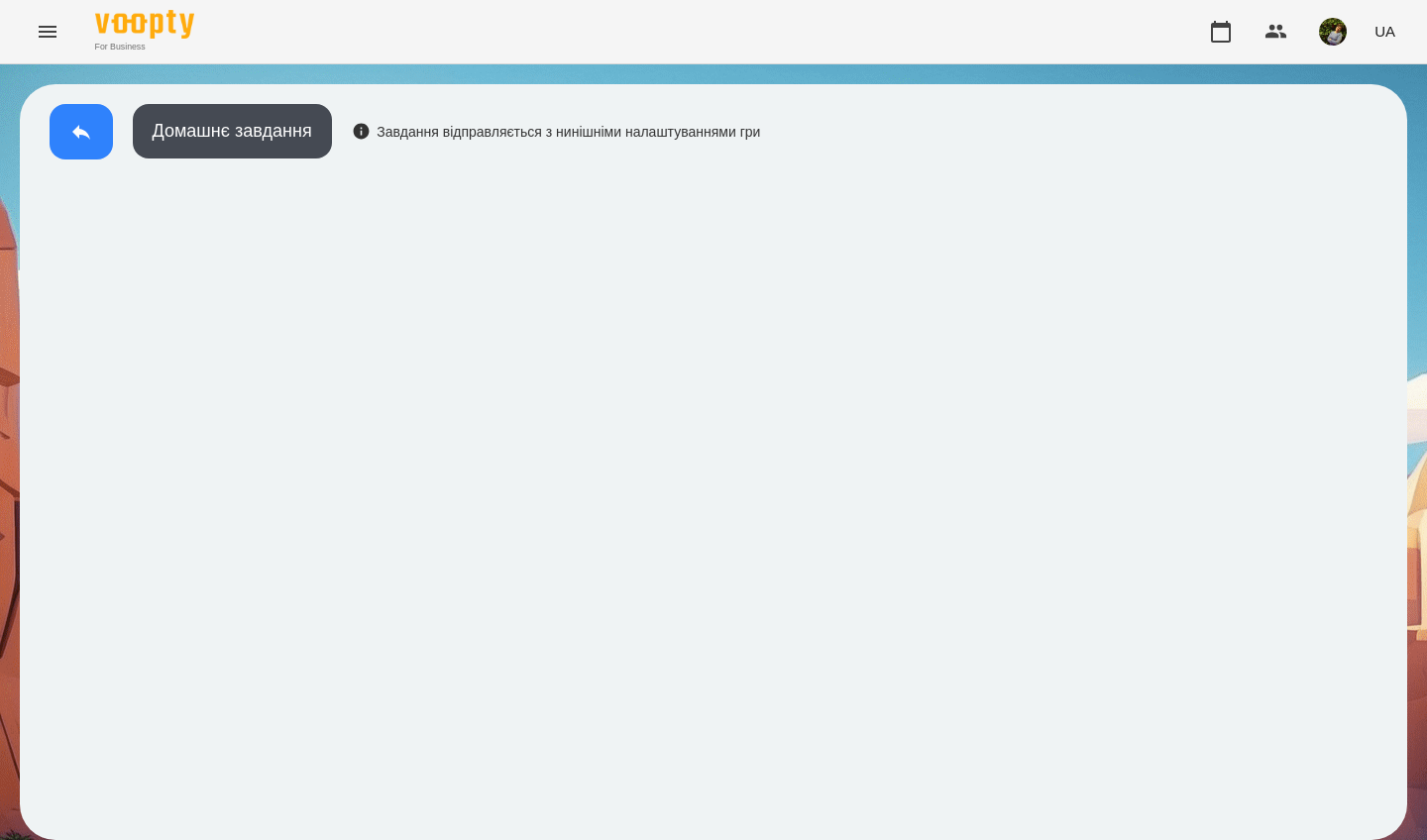 click 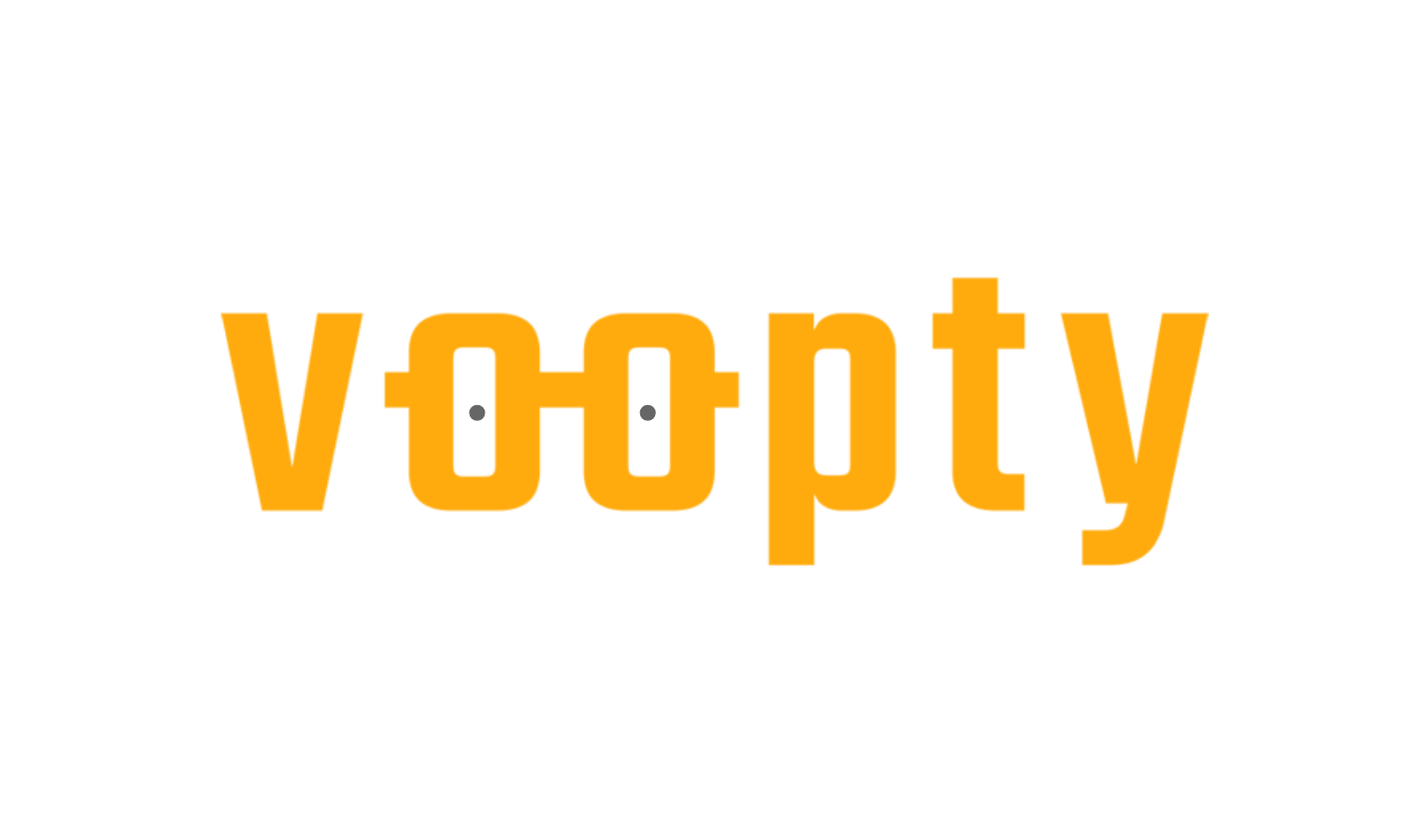 scroll, scrollTop: 0, scrollLeft: 0, axis: both 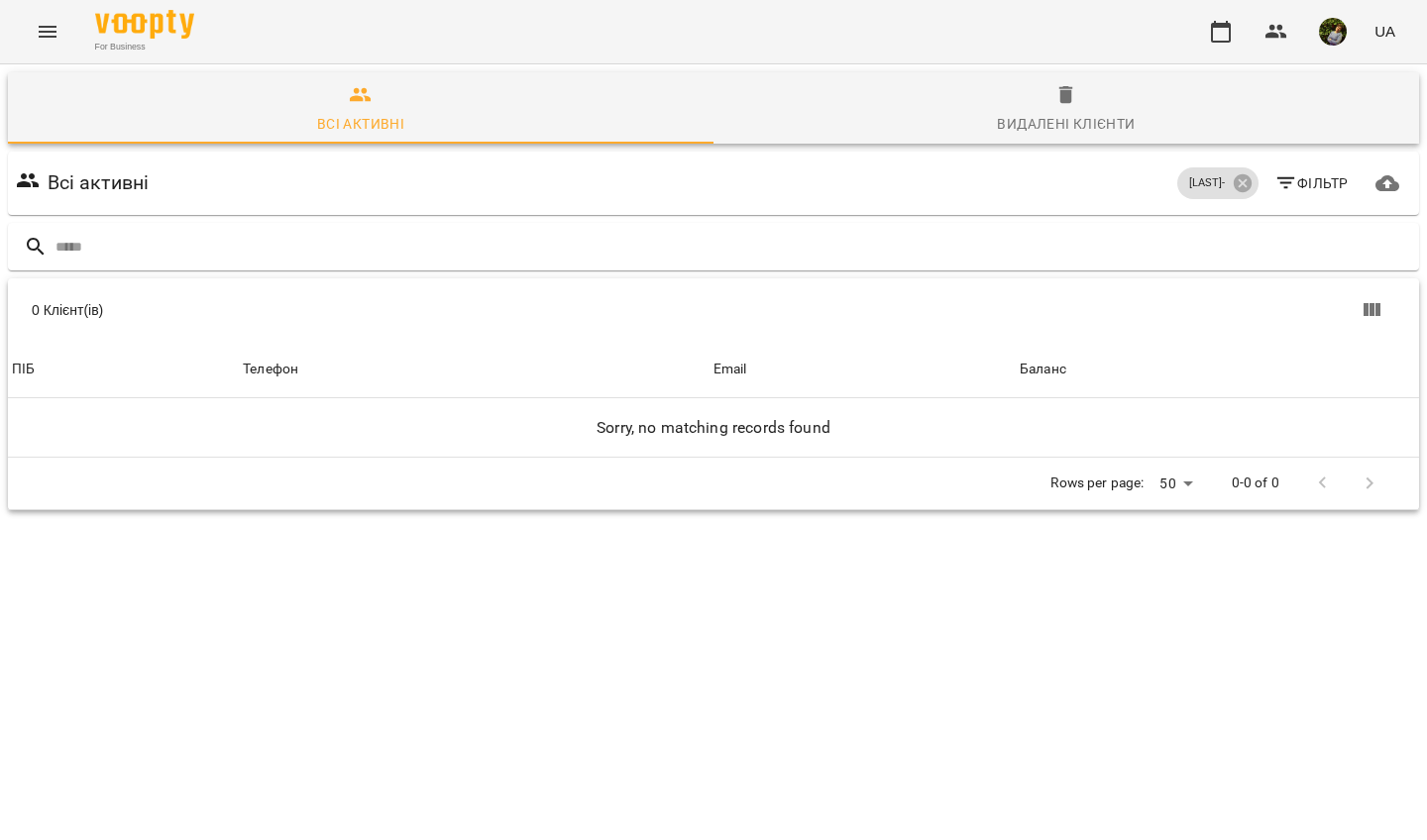 click 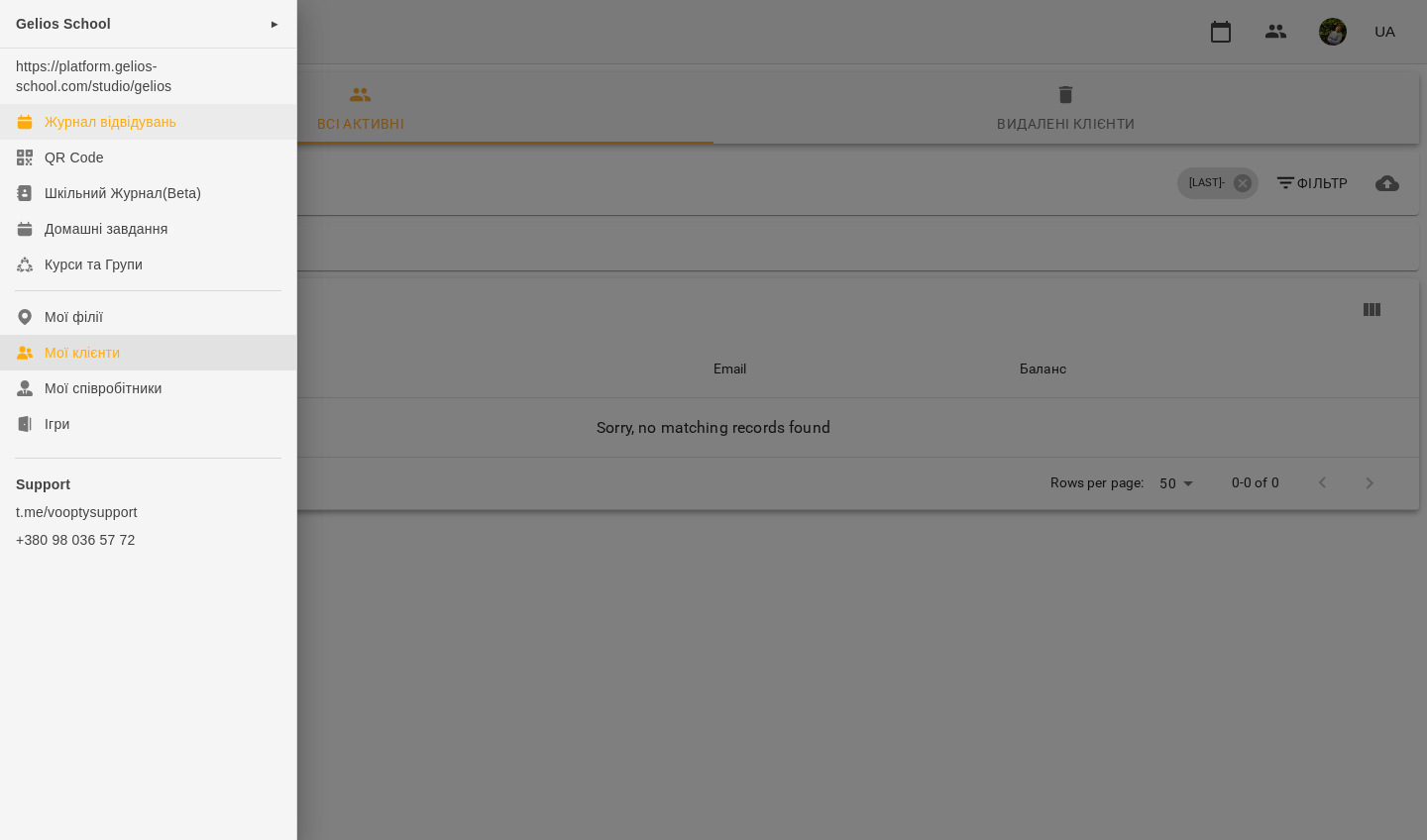 click on "Журнал відвідувань" at bounding box center [110, 122] 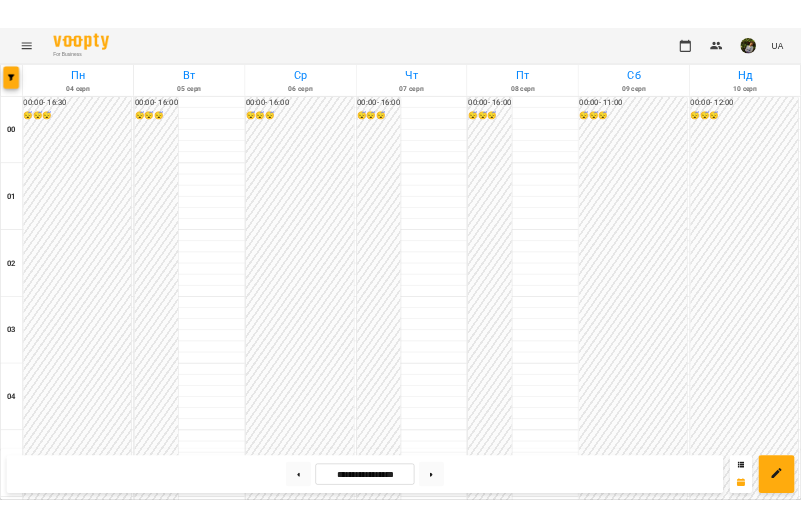 scroll, scrollTop: 2244, scrollLeft: 0, axis: vertical 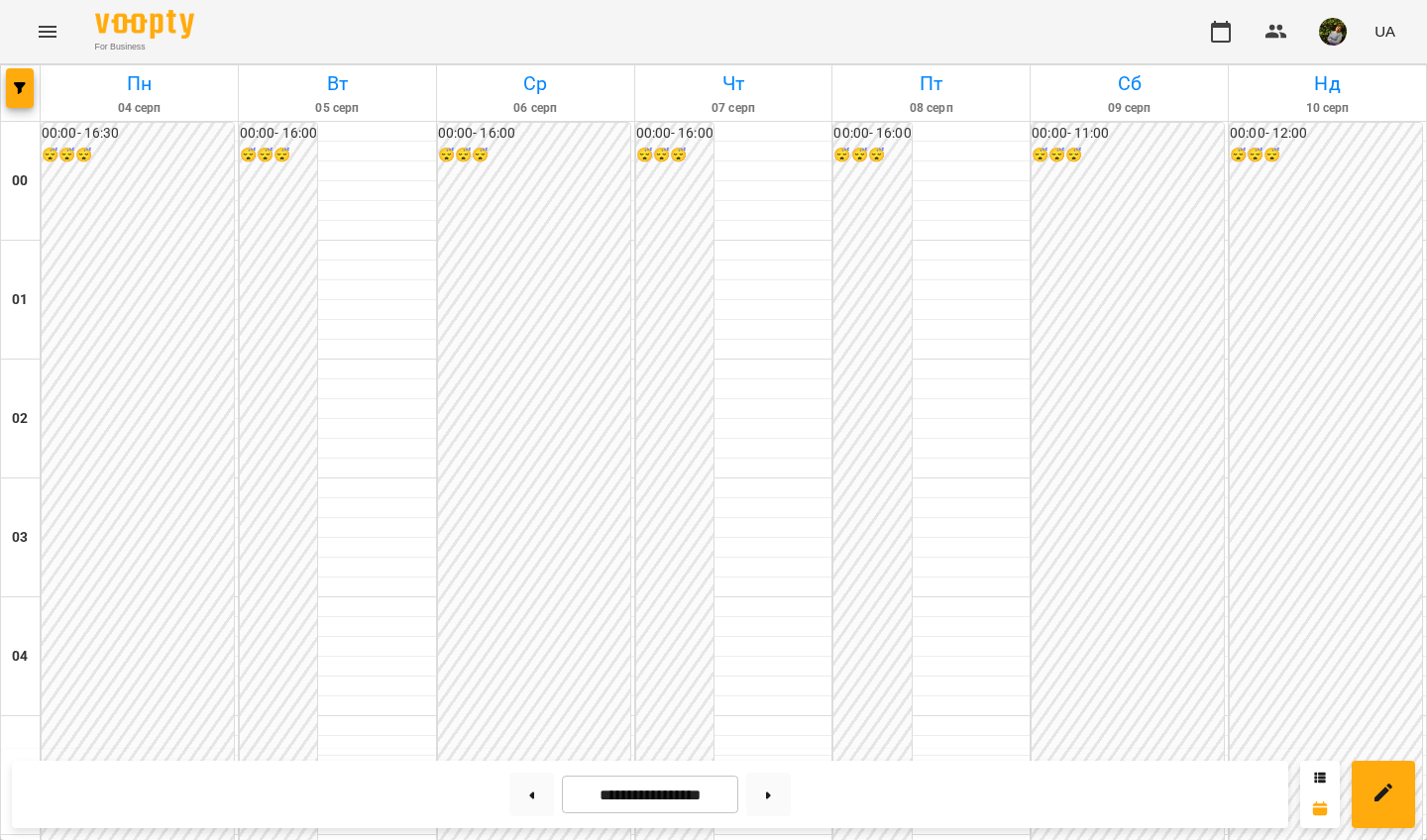 click on "Беркут Захар" at bounding box center [931, 2700] 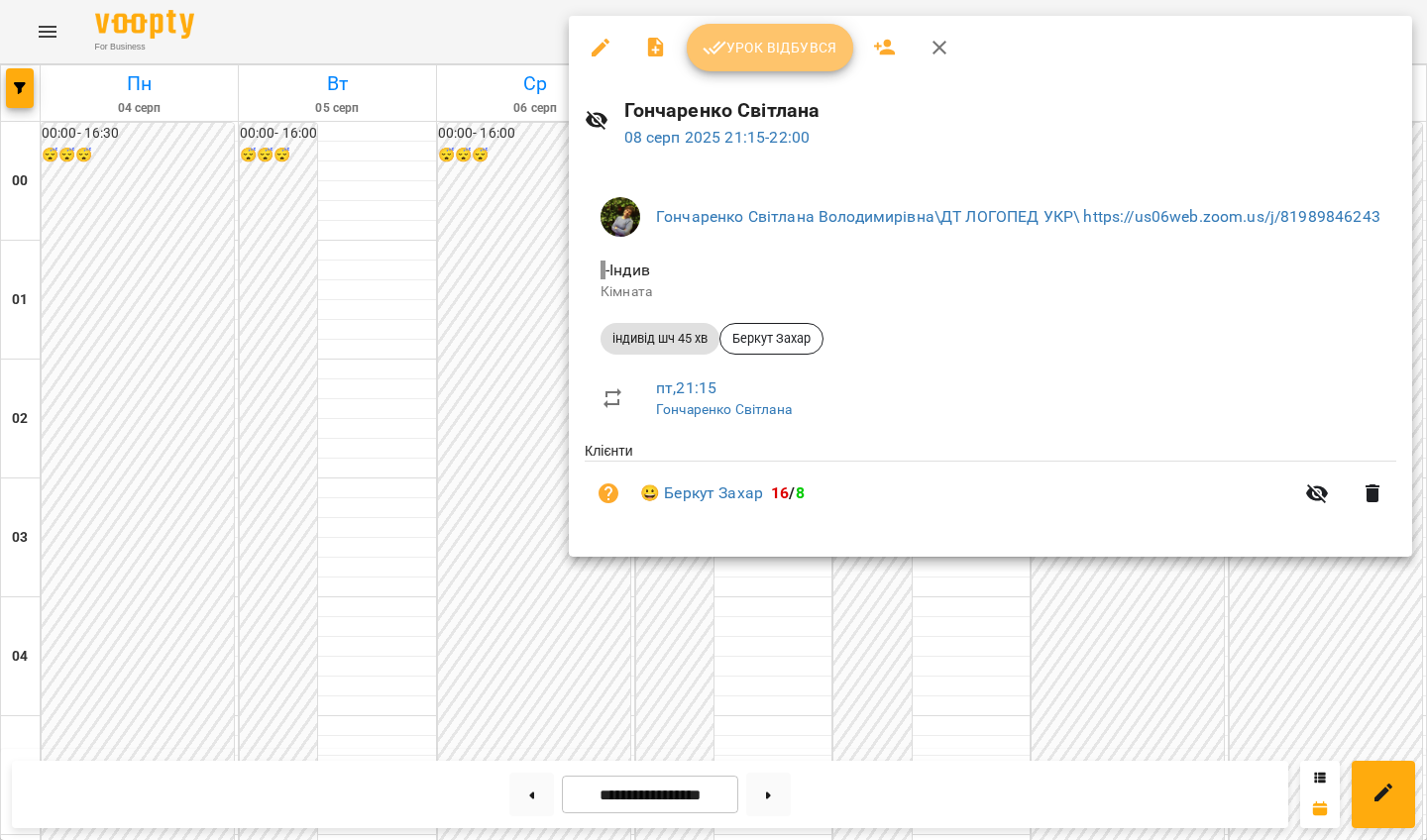 click on "Урок відбувся" at bounding box center [770, 48] 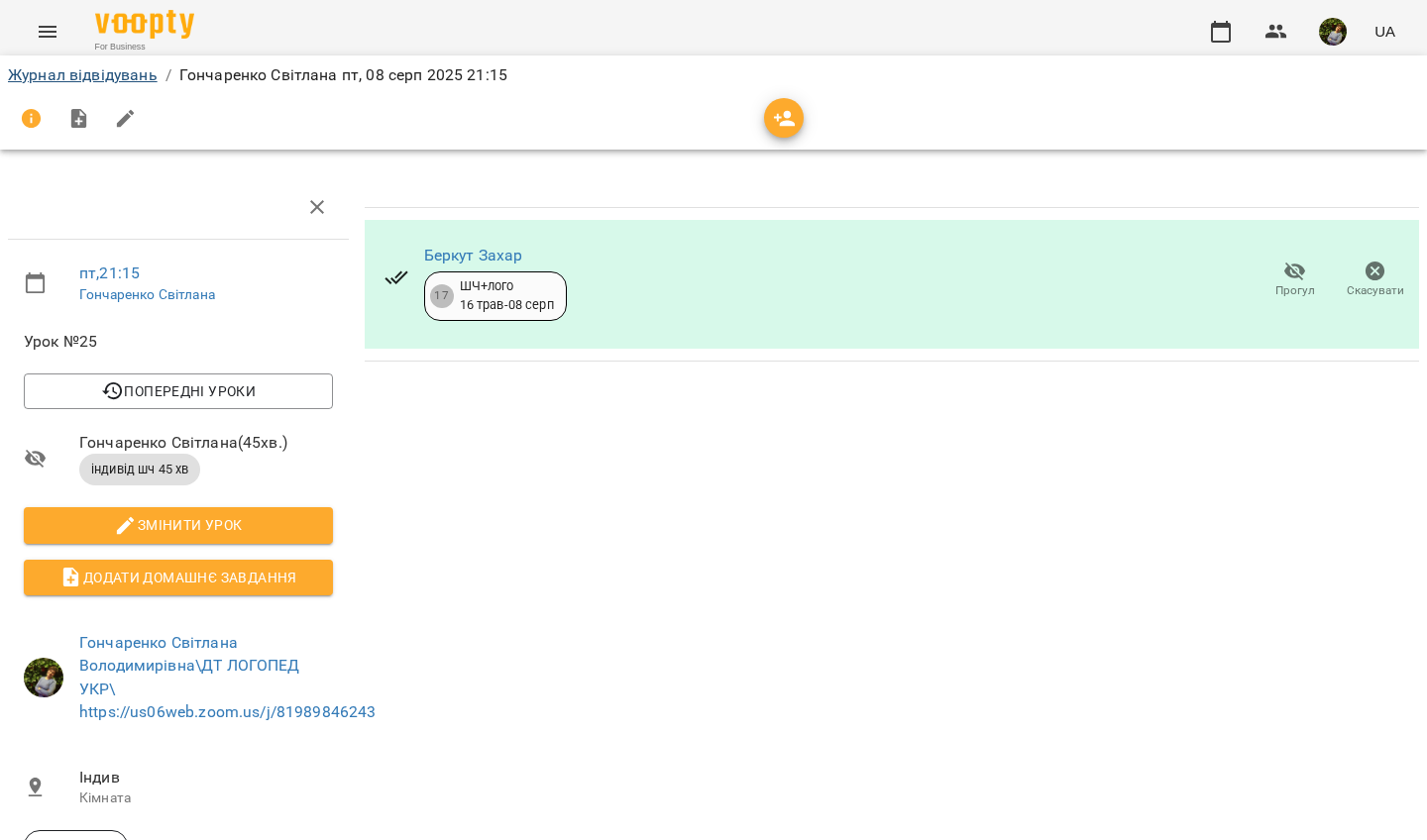 click on "Журнал відвідувань" at bounding box center (82, 74) 